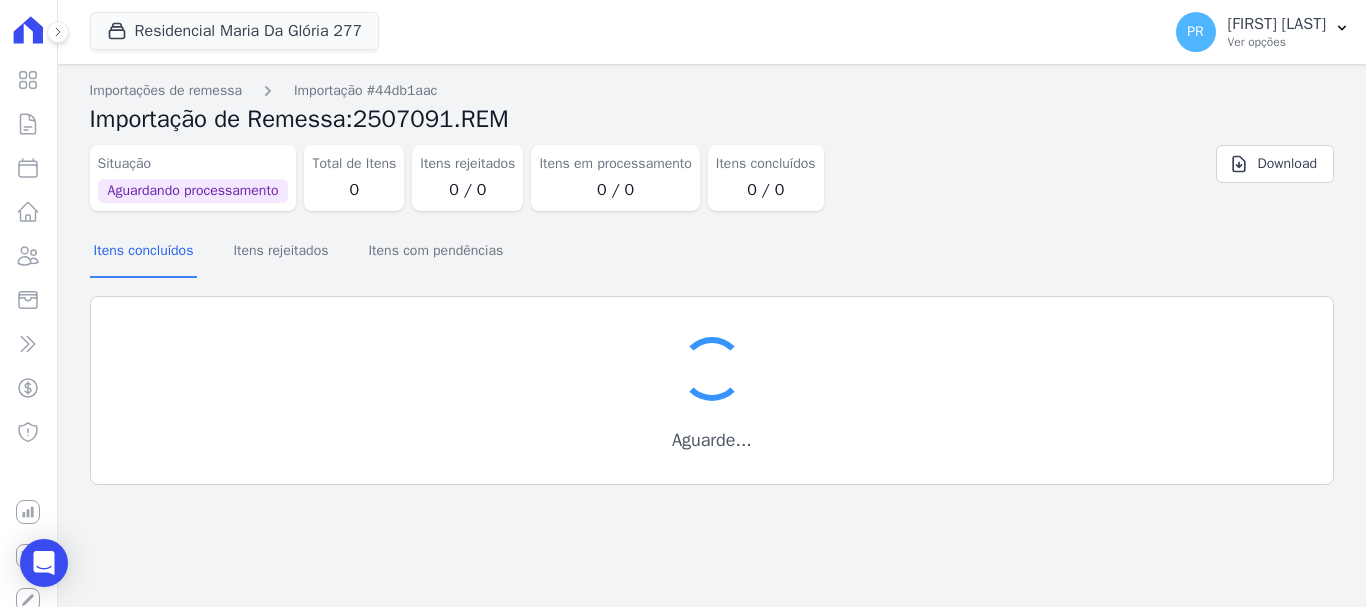 scroll, scrollTop: 0, scrollLeft: 0, axis: both 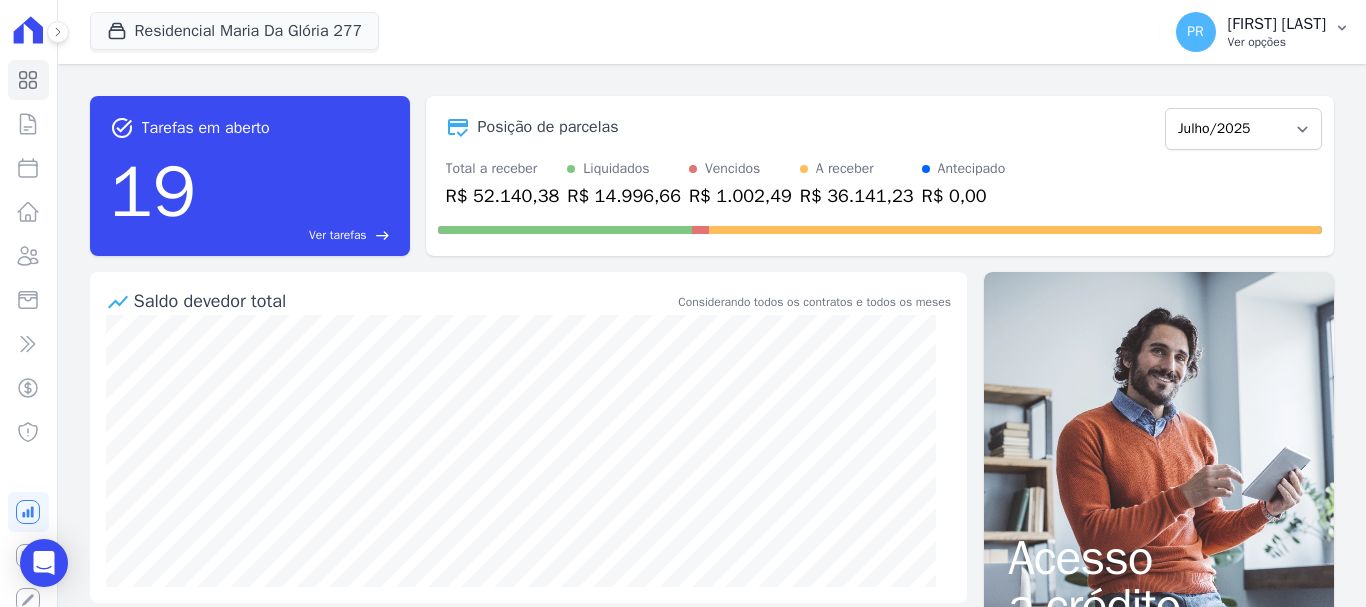 click on "[STATE]
[FIRST] [LAST]
Ver opções" at bounding box center (1251, 32) 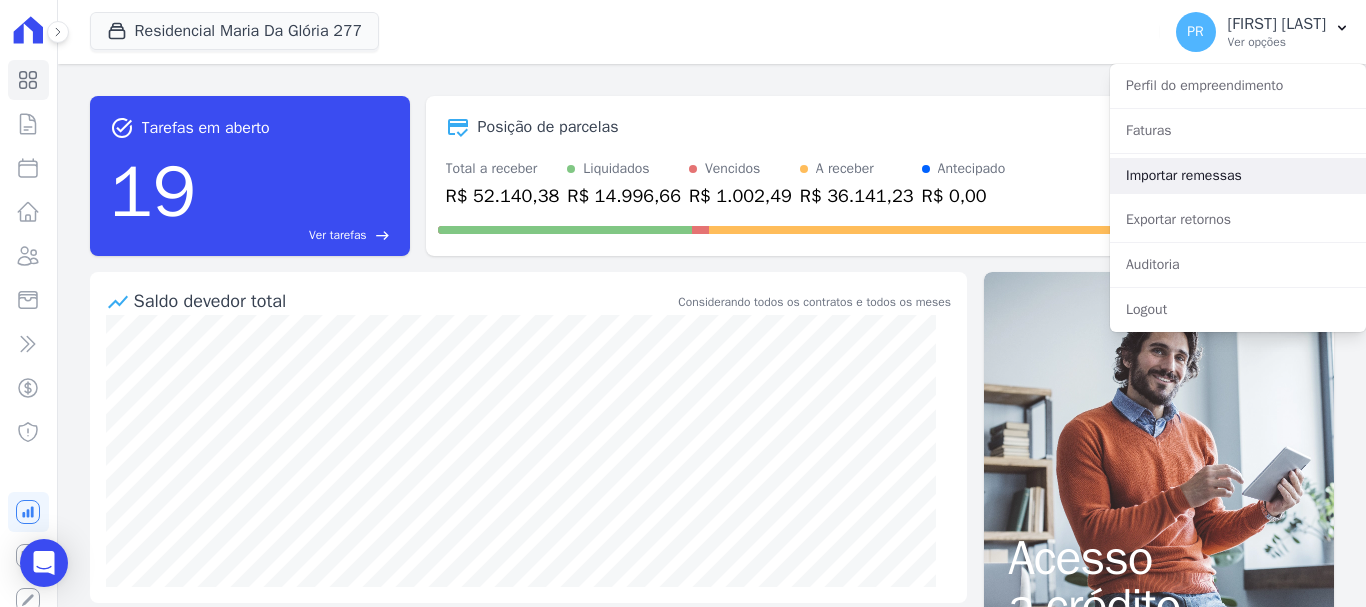 click on "Importar remessas" at bounding box center [1238, 176] 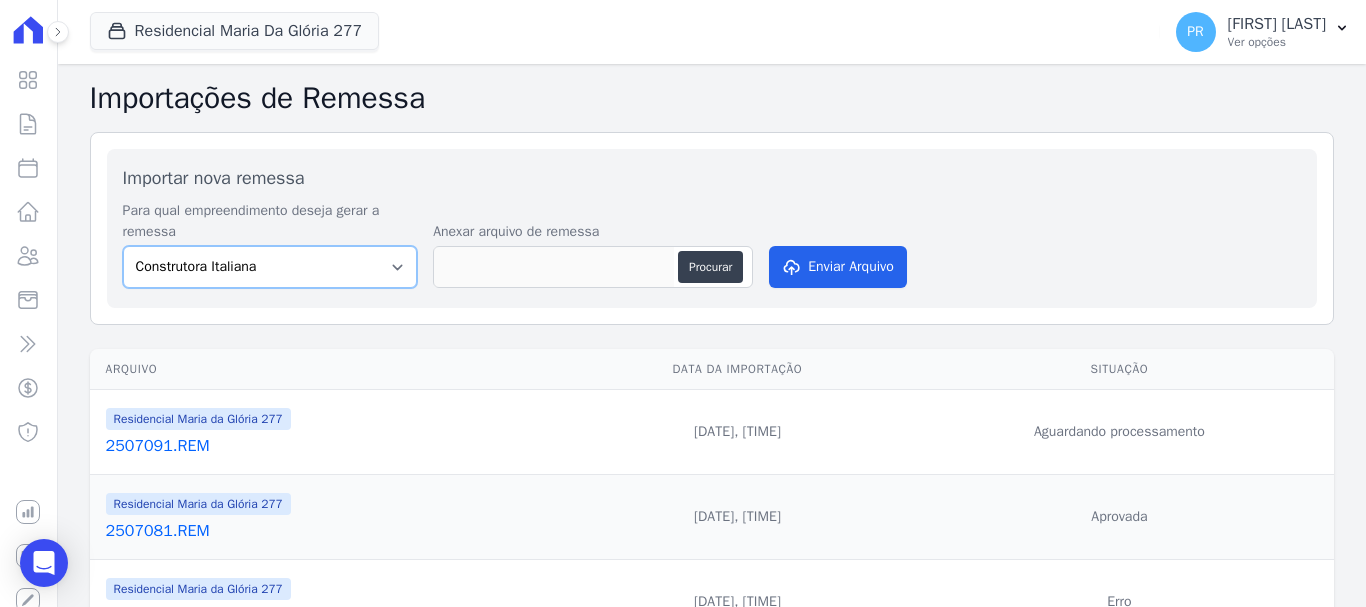 click on "Construtora Italiana
Residencial Maria da Glória 277
Residencial Maria da Glória 377
Residencial Petrópolis" at bounding box center (270, 267) 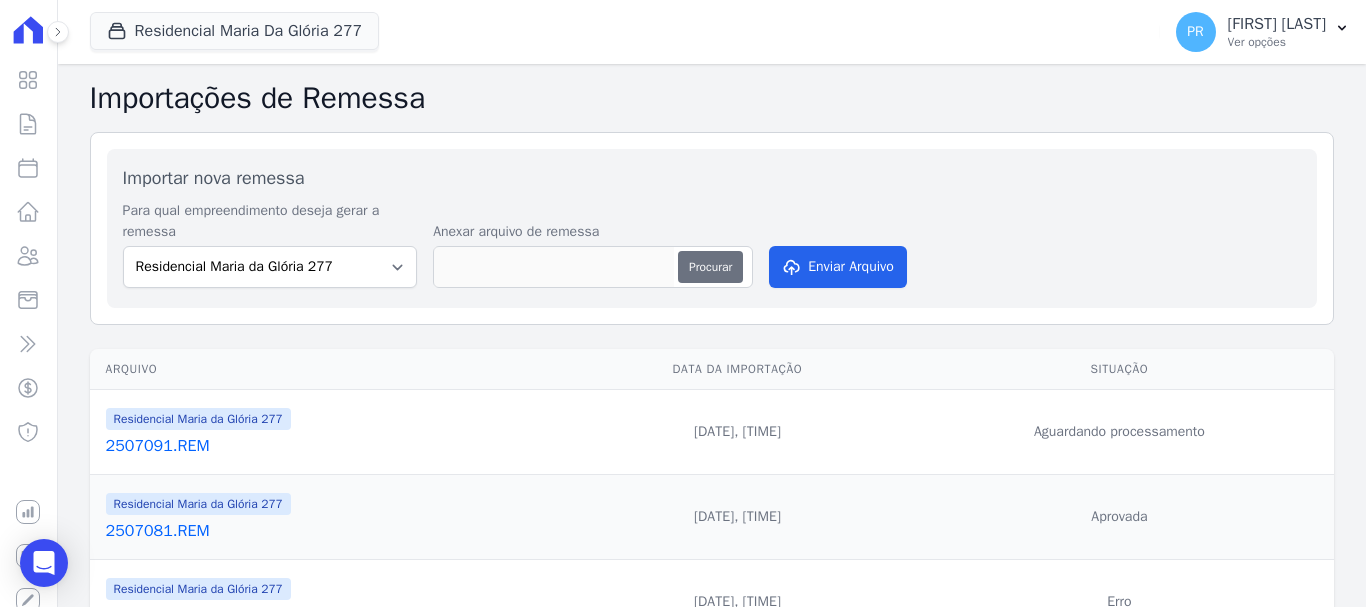 click on "Procurar" at bounding box center (710, 267) 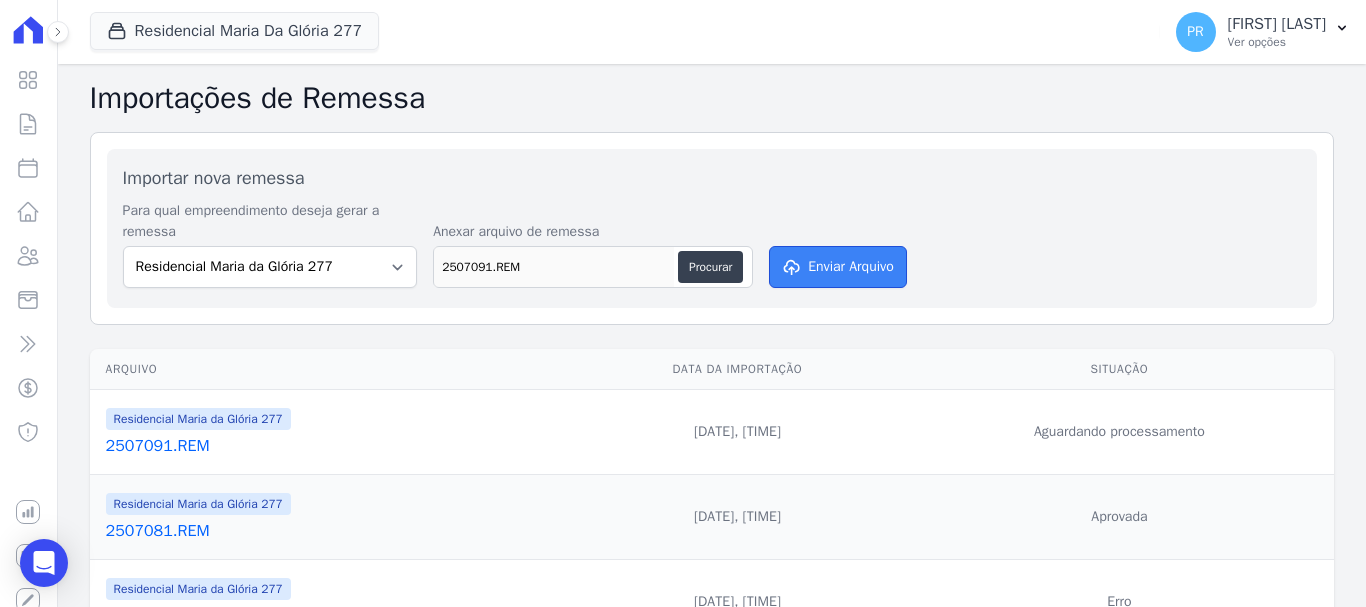 click on "Enviar Arquivo" at bounding box center [838, 267] 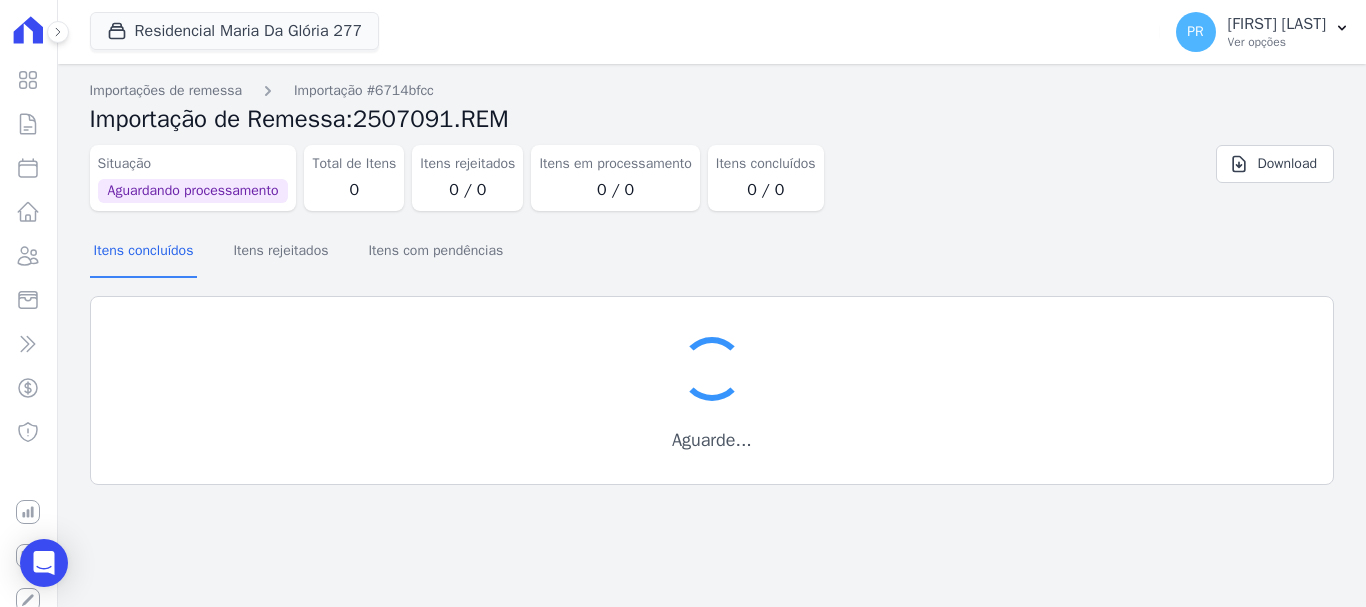 scroll, scrollTop: 0, scrollLeft: 0, axis: both 